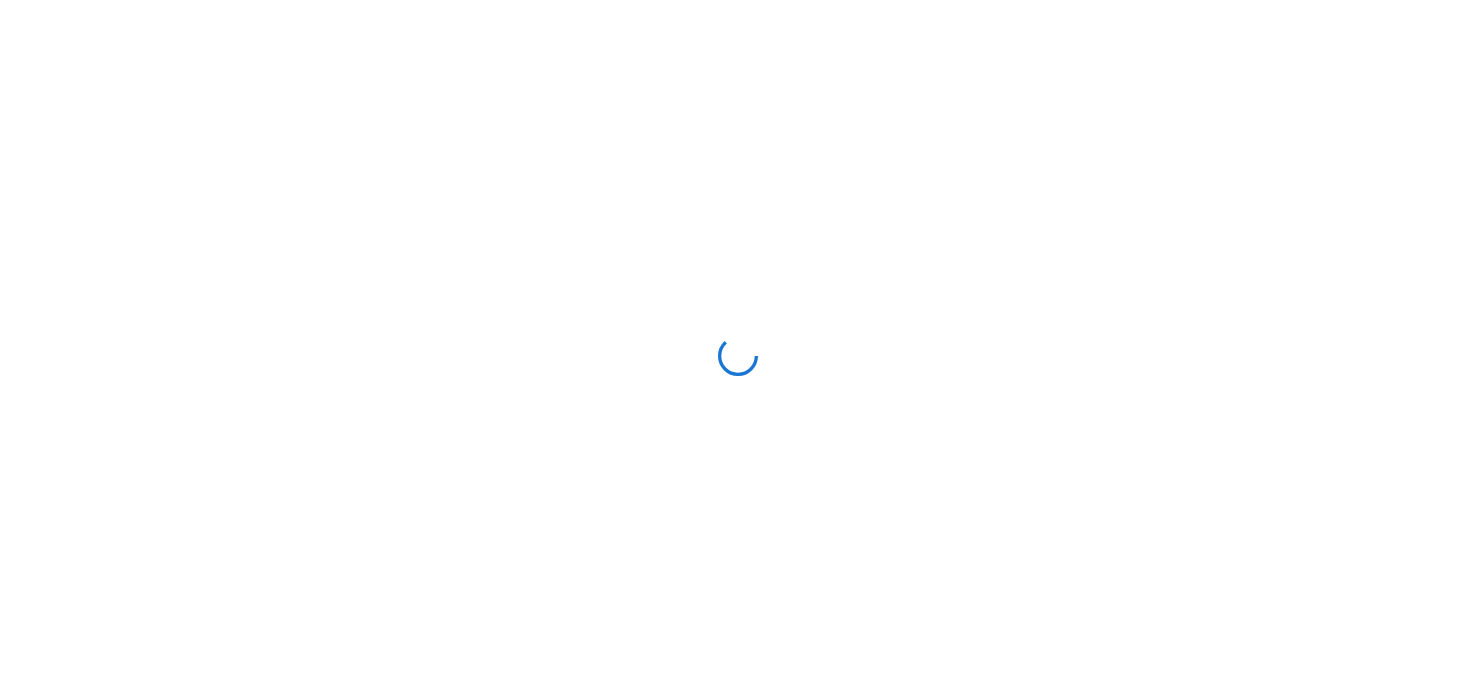 scroll, scrollTop: 0, scrollLeft: 0, axis: both 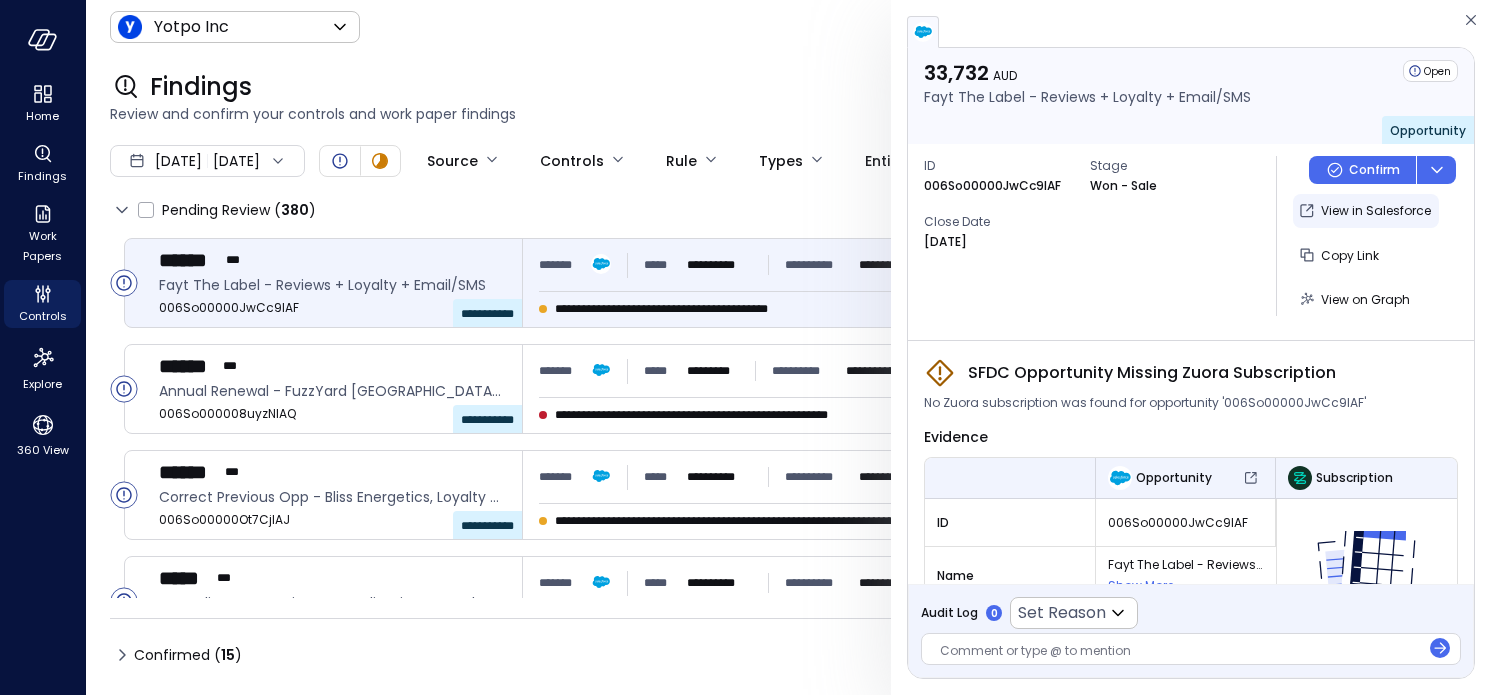 click on "View in Salesforce" at bounding box center [1376, 211] 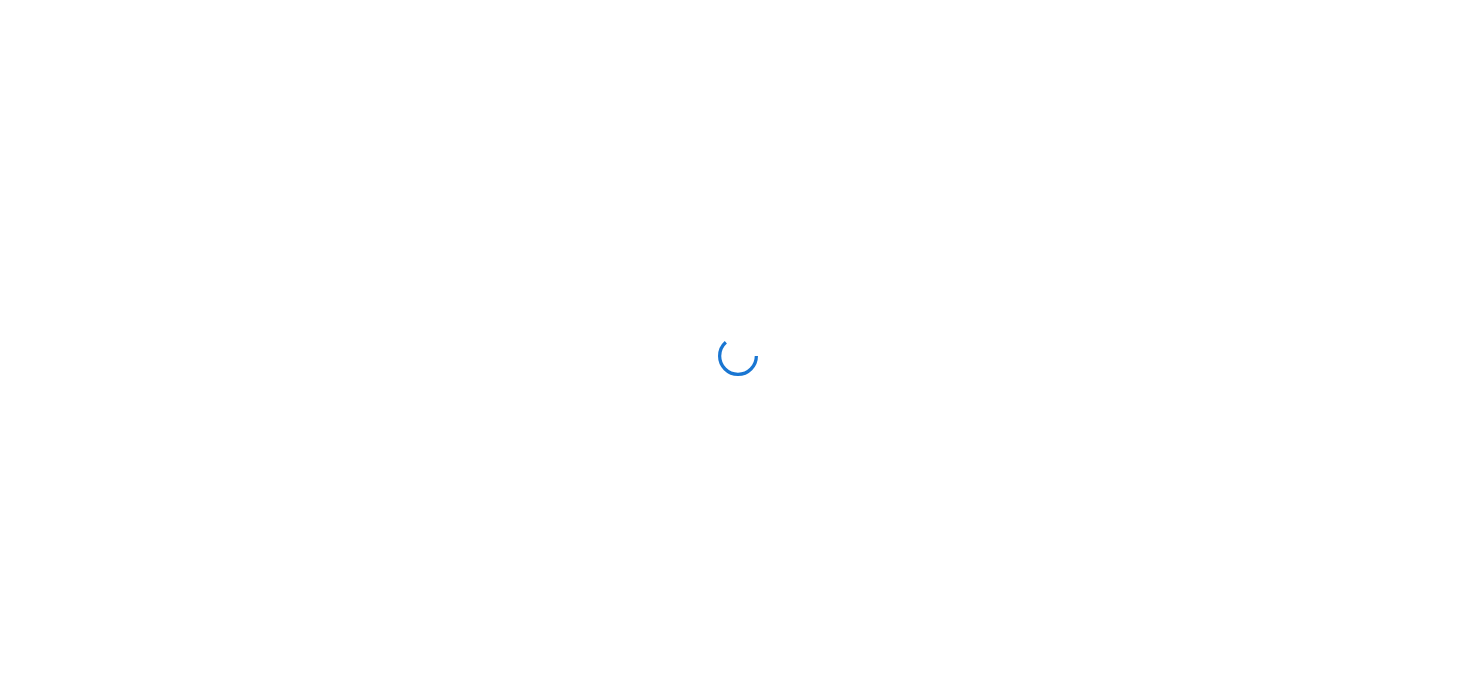 scroll, scrollTop: 0, scrollLeft: 0, axis: both 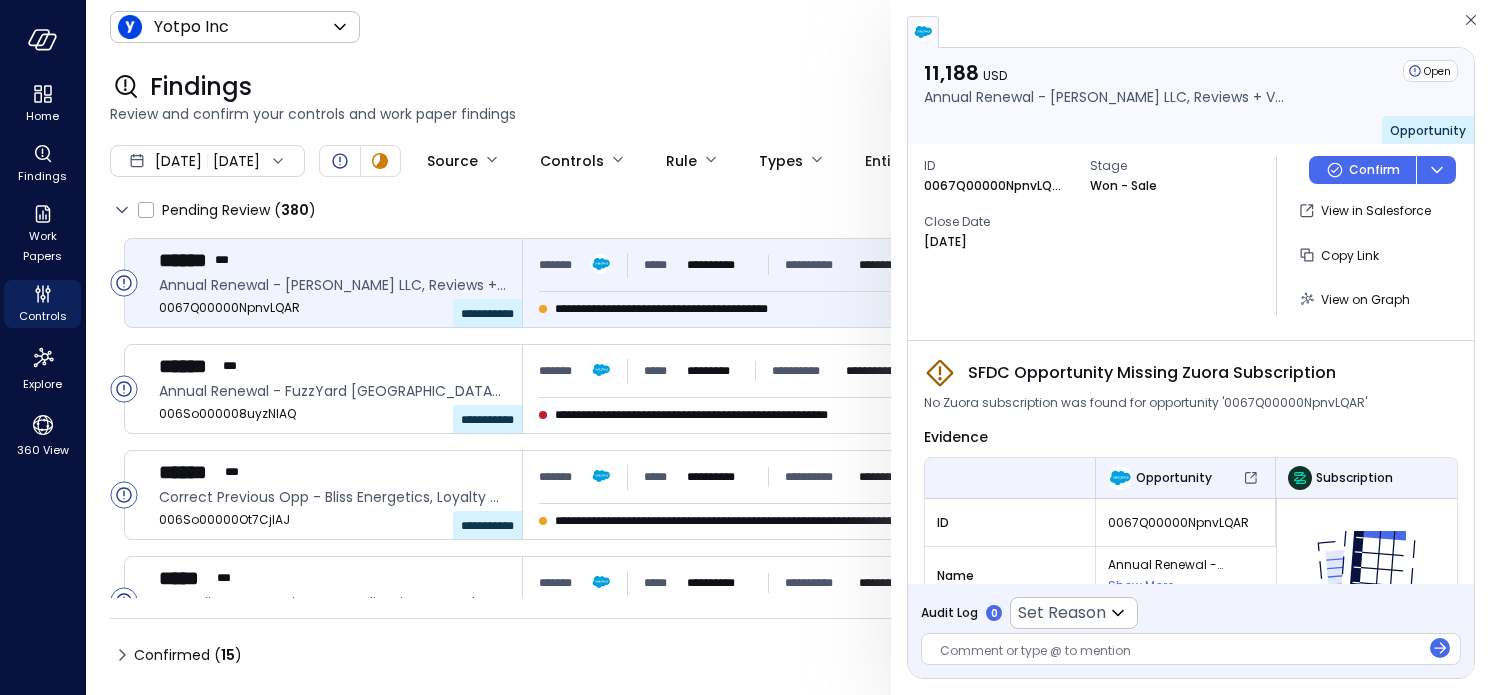click on "View in Salesforce" at bounding box center [1376, 211] 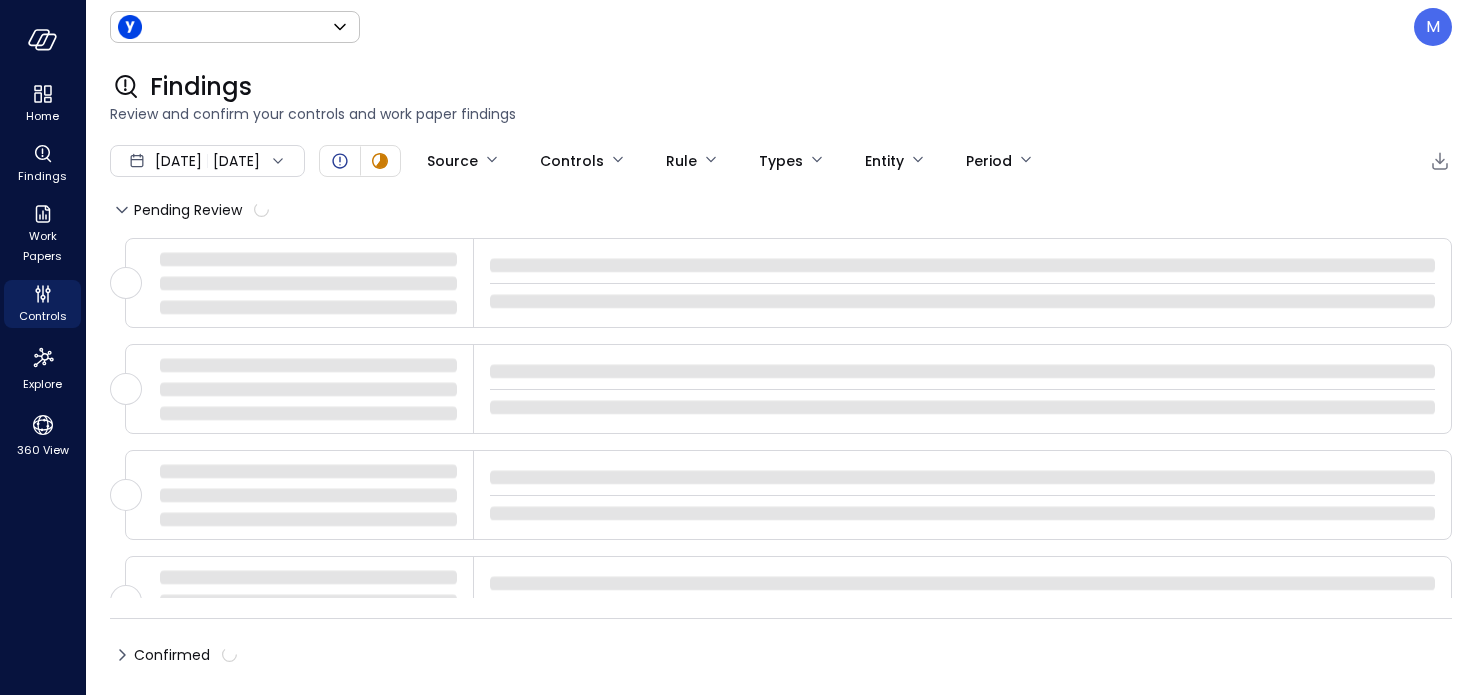 type on "******" 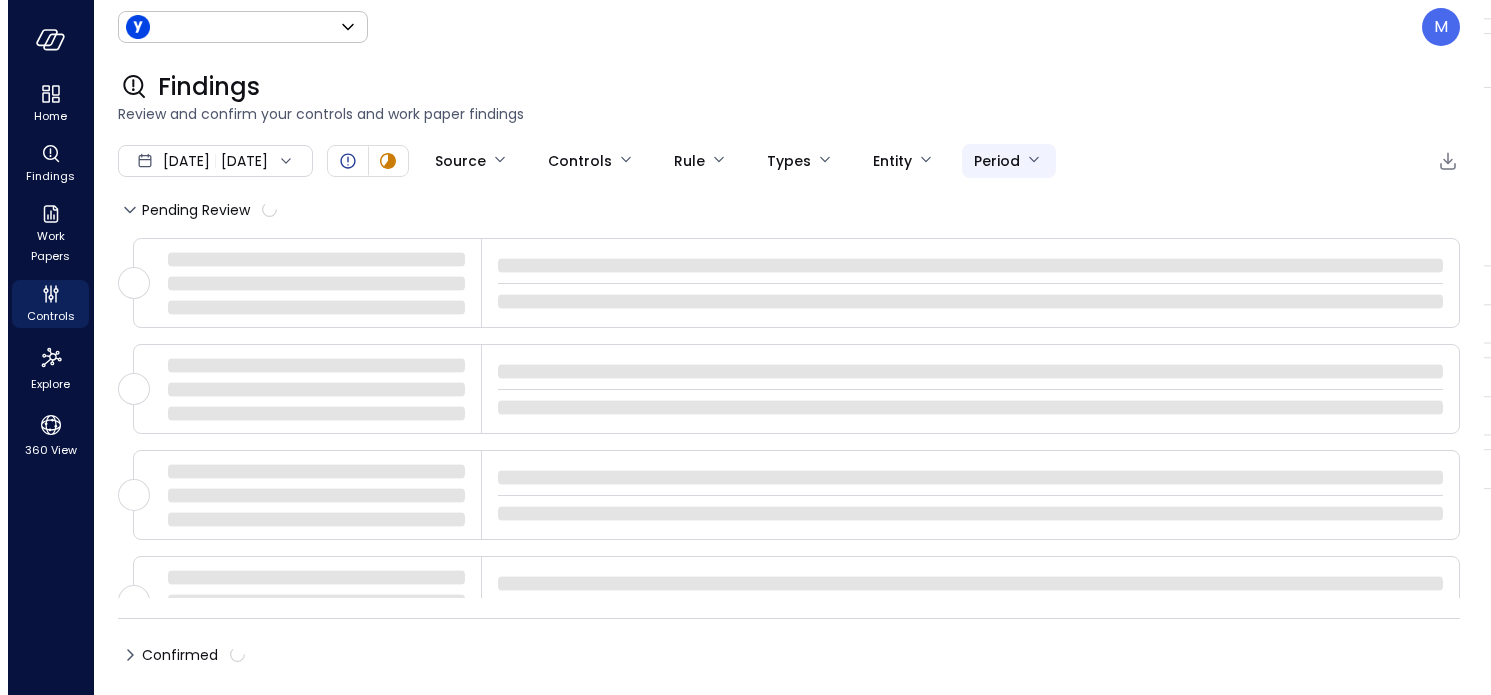 scroll, scrollTop: 0, scrollLeft: 0, axis: both 